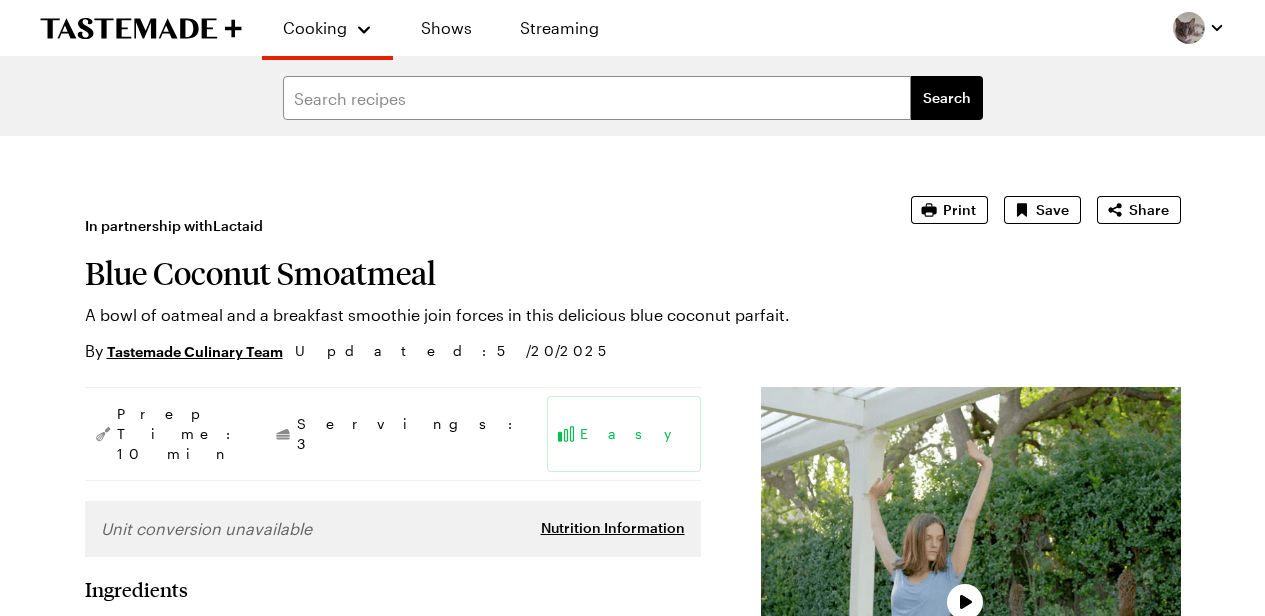 scroll, scrollTop: 0, scrollLeft: 0, axis: both 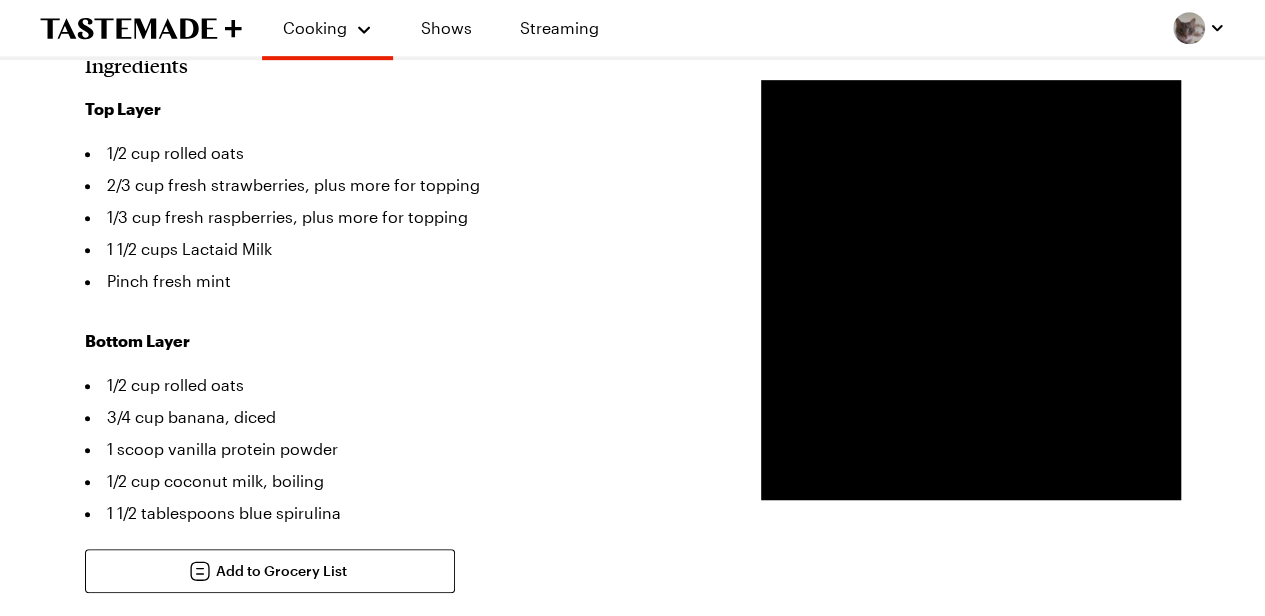 type on "x" 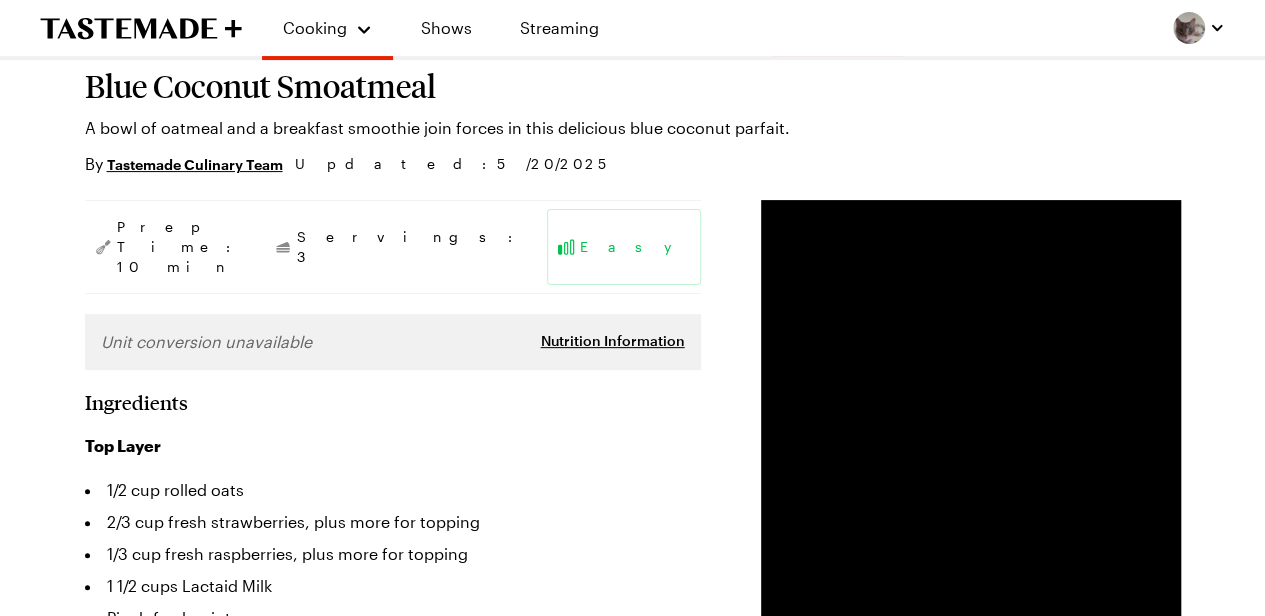 scroll, scrollTop: 0, scrollLeft: 0, axis: both 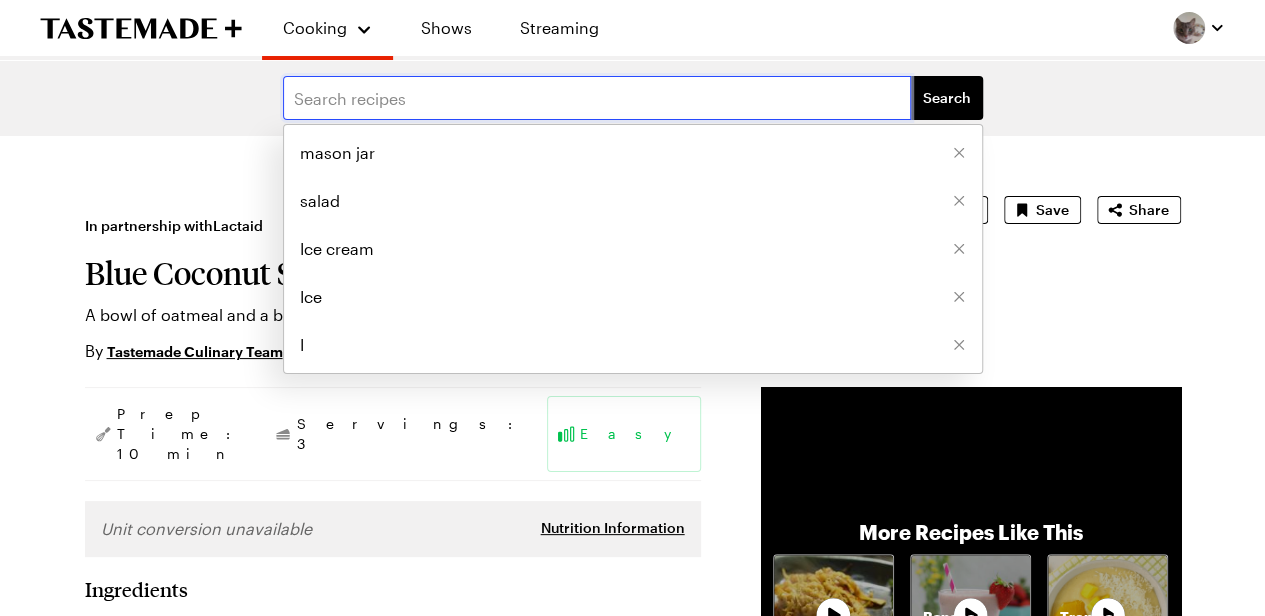 click at bounding box center (597, 98) 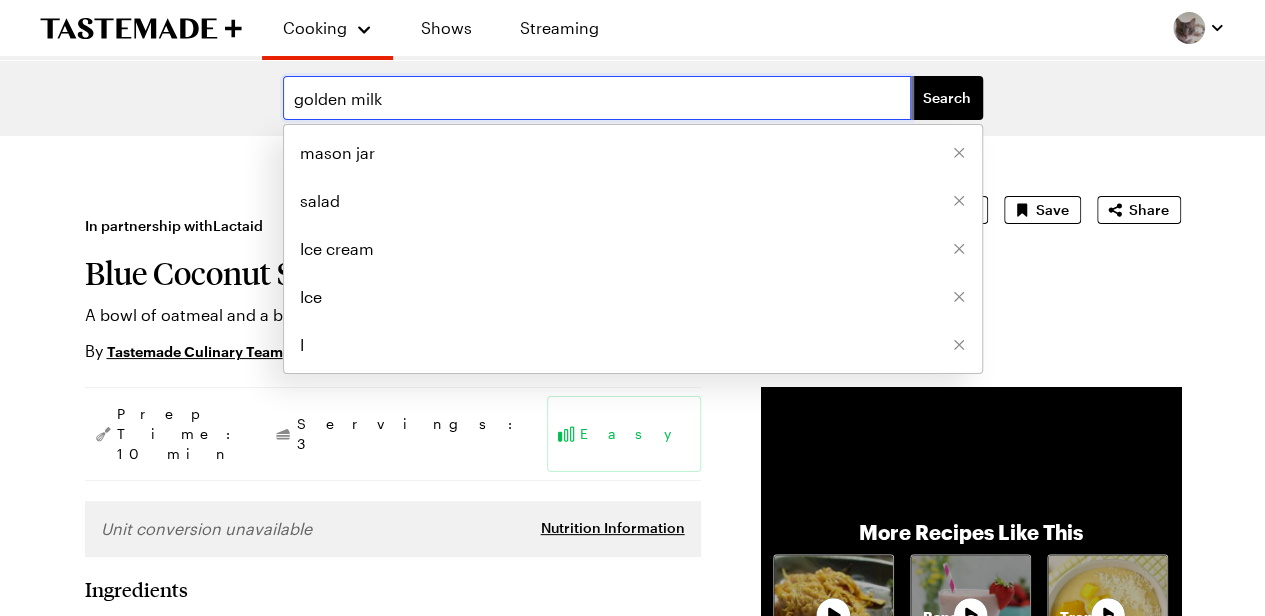 type on "golden milk" 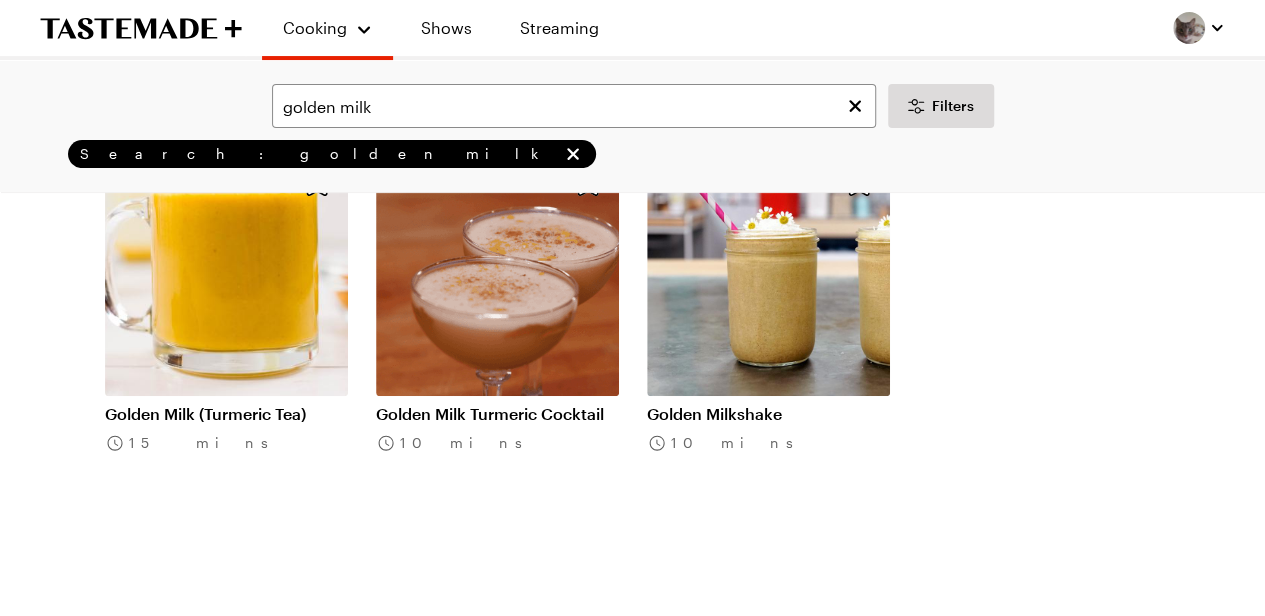 scroll, scrollTop: 182, scrollLeft: 0, axis: vertical 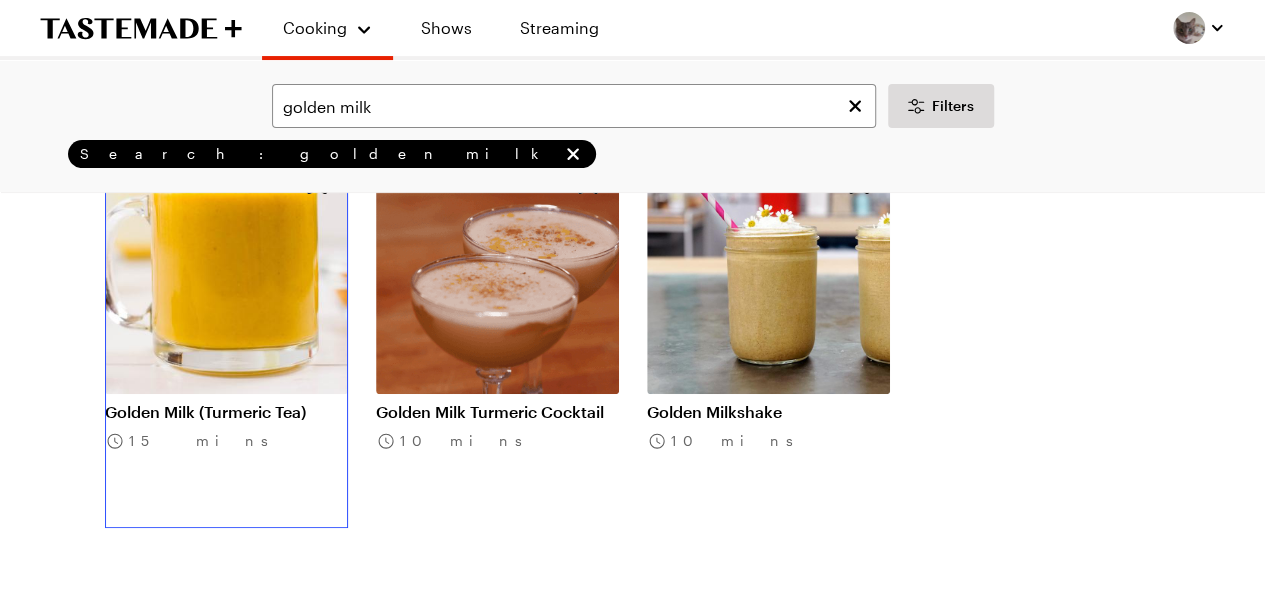 click on "Golden Milk (Turmeric Tea)" at bounding box center [226, 412] 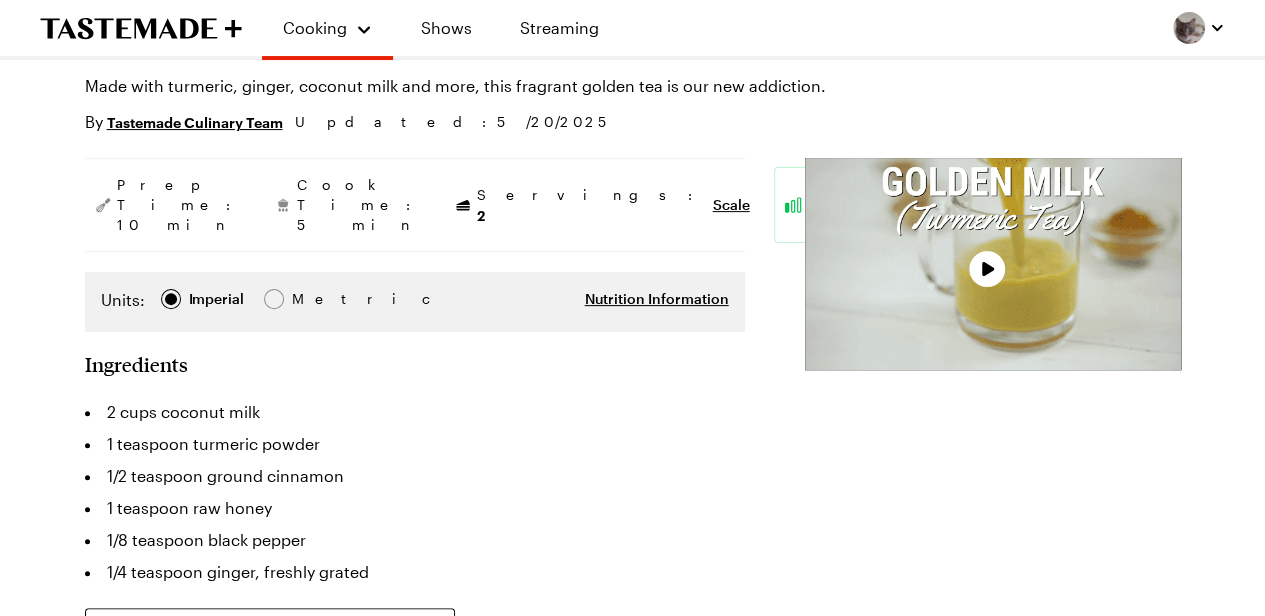scroll, scrollTop: 0, scrollLeft: 0, axis: both 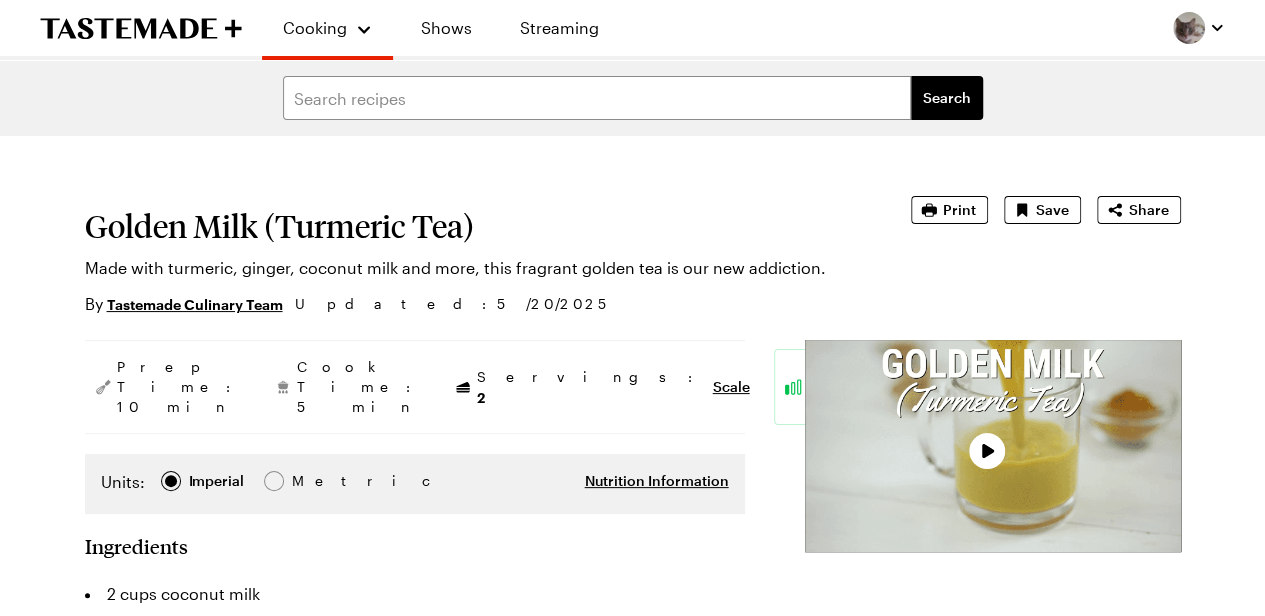 type on "x" 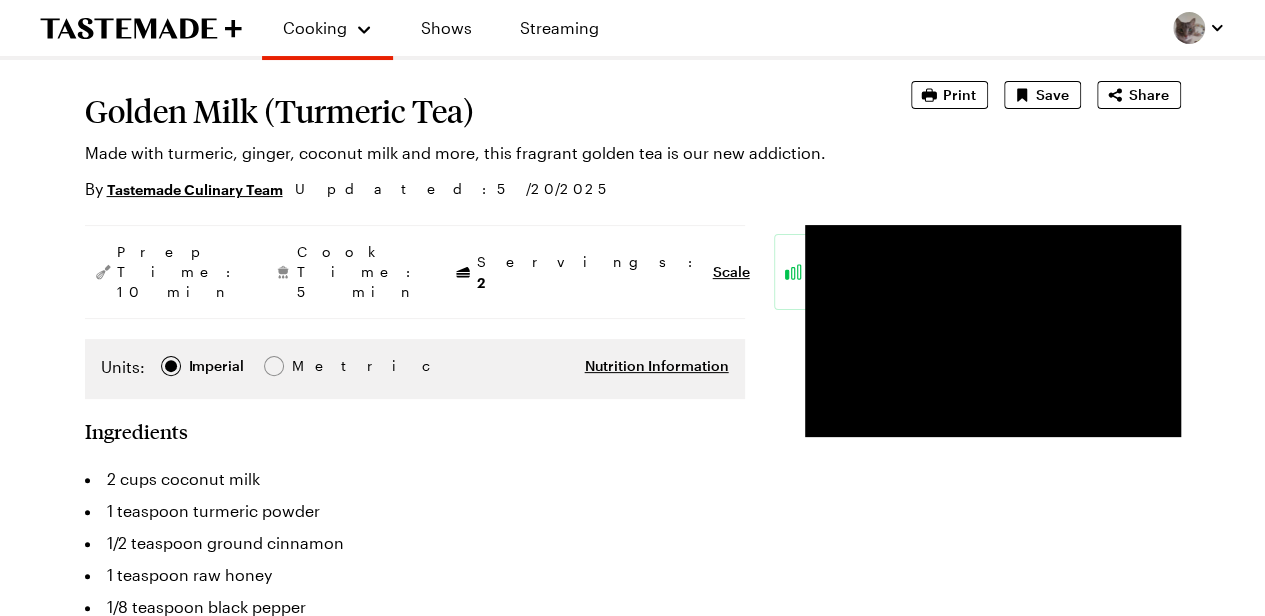 scroll, scrollTop: 114, scrollLeft: 0, axis: vertical 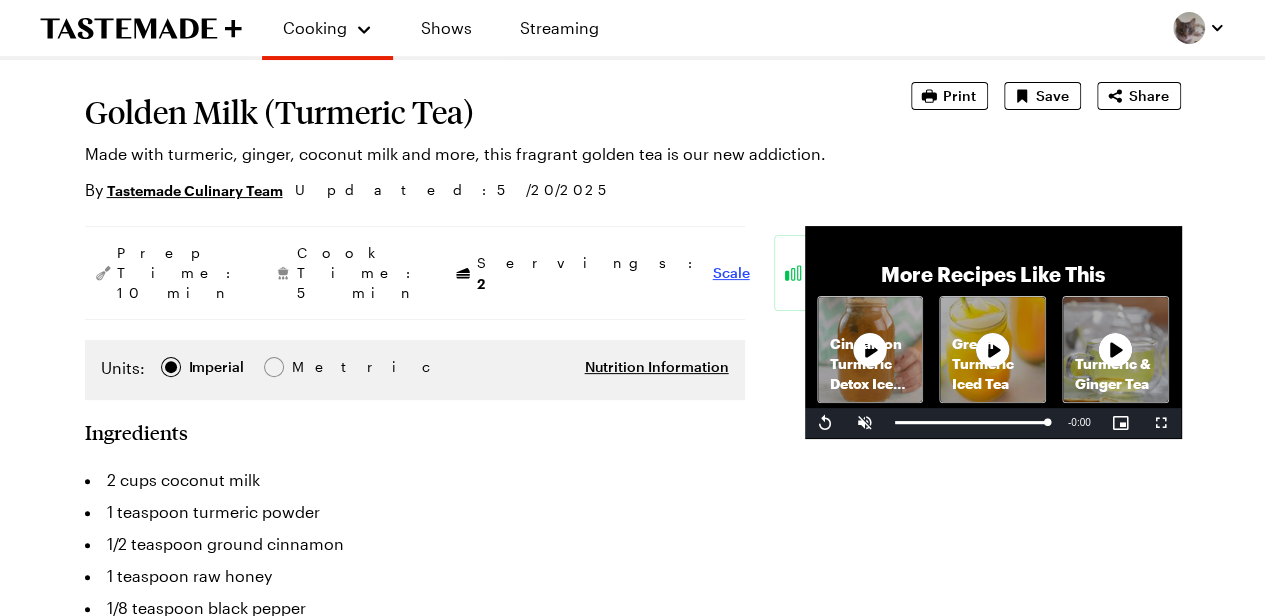 click on "Scale" at bounding box center (731, 273) 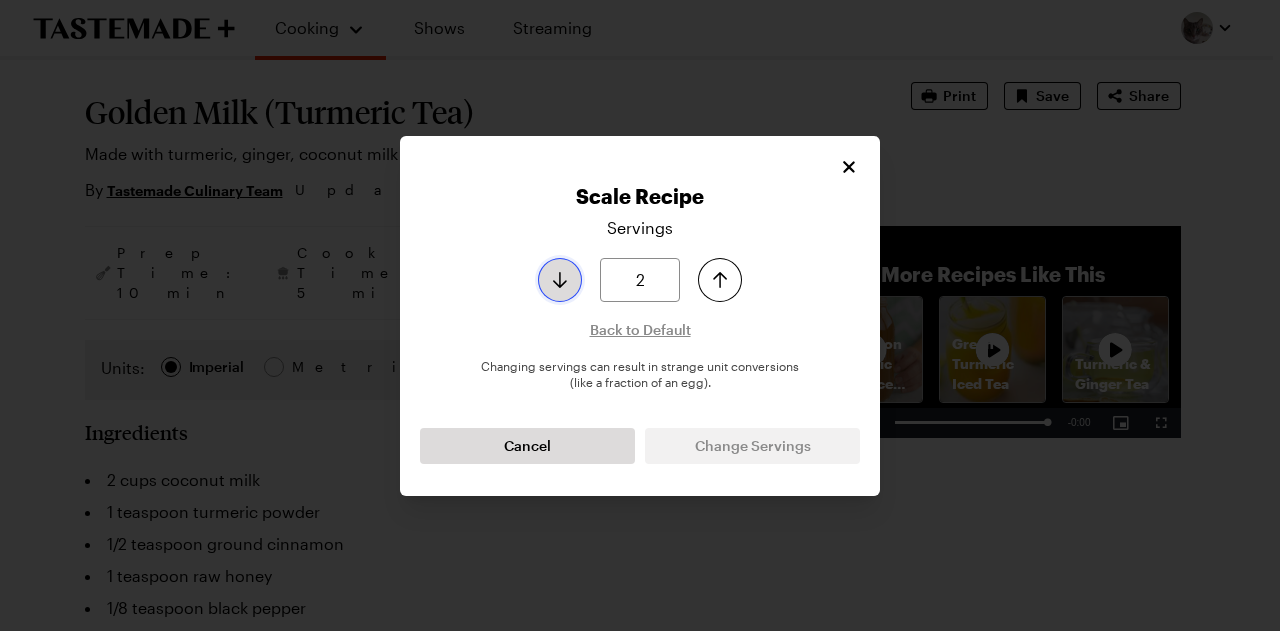 type on "1" 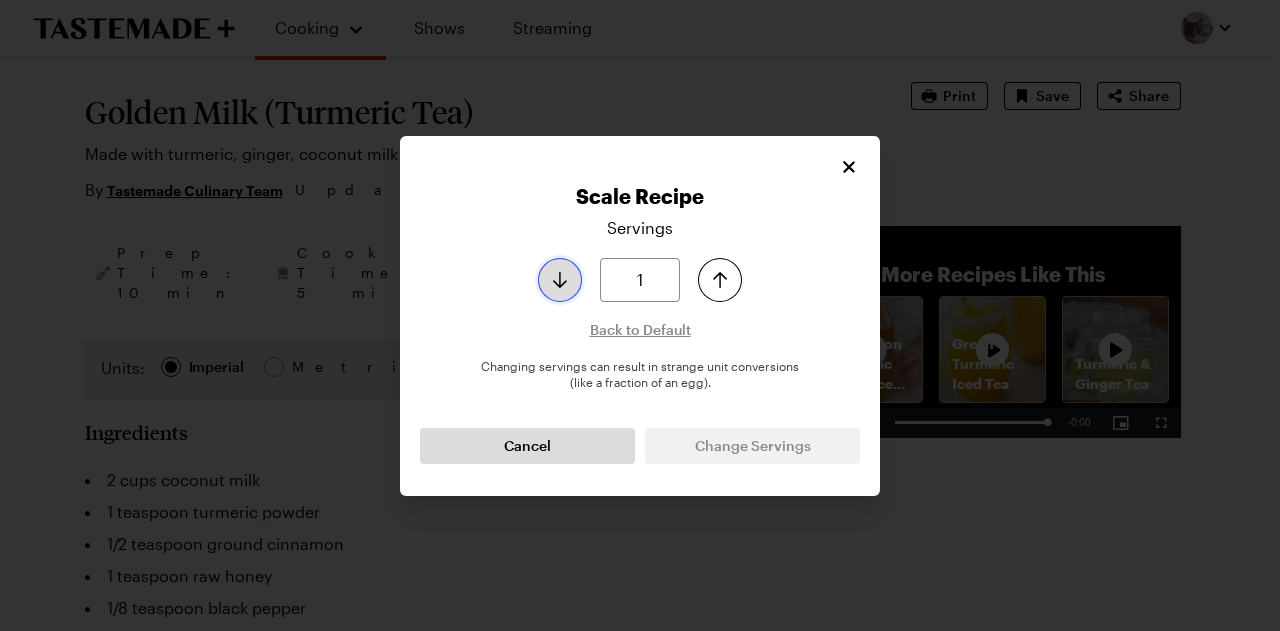 click 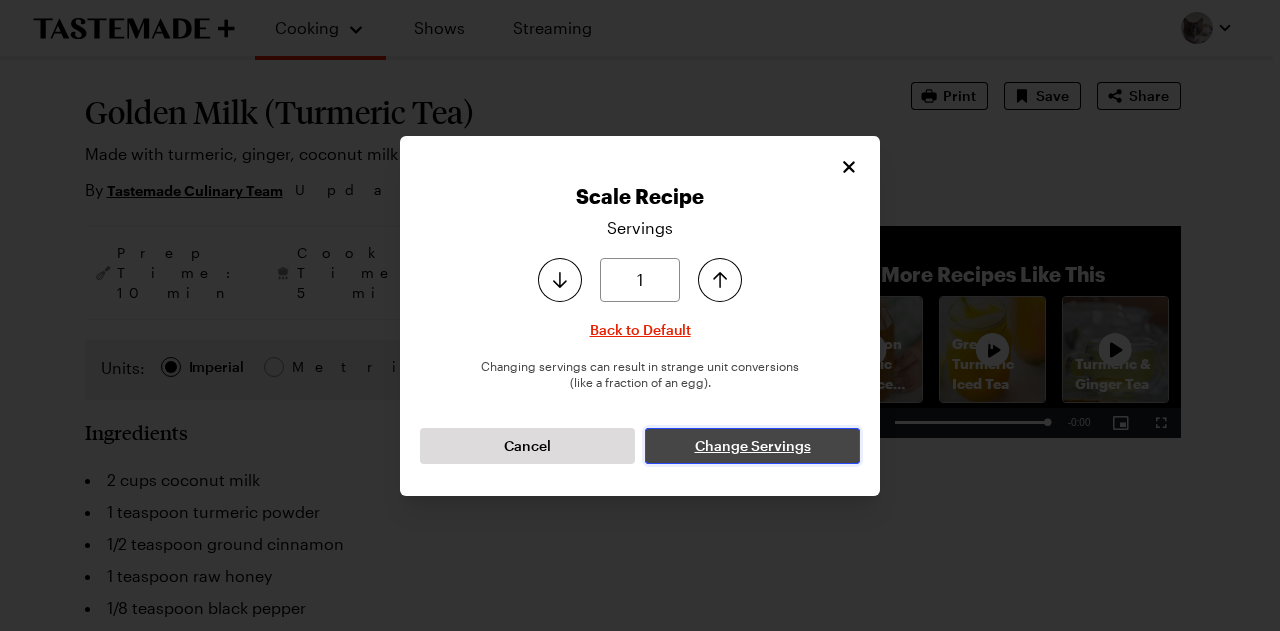 click on "Change Servings" at bounding box center (753, 446) 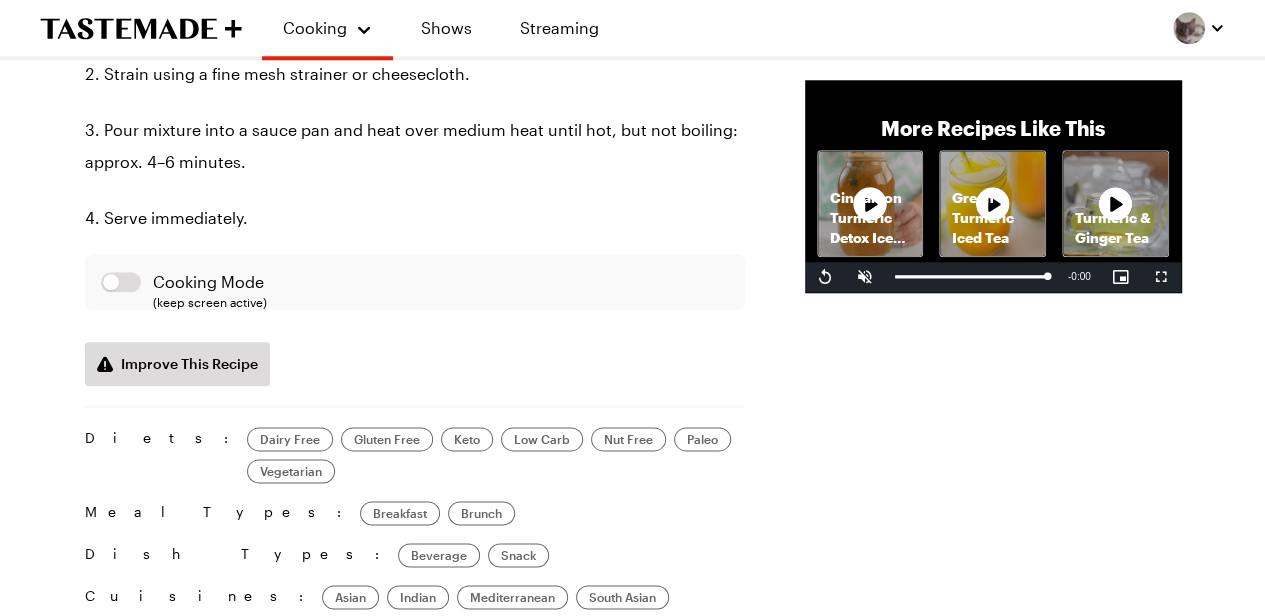 scroll, scrollTop: 1001, scrollLeft: 0, axis: vertical 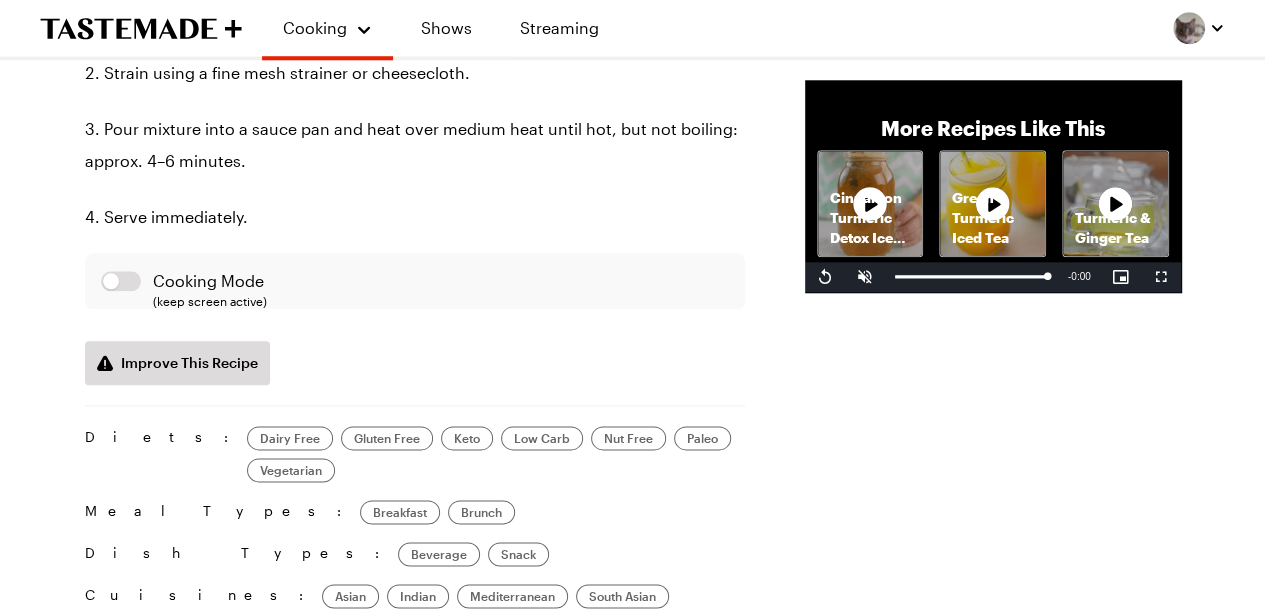 click on "Cinnamon Turmeric Detox Iced Tea" at bounding box center [870, 218] 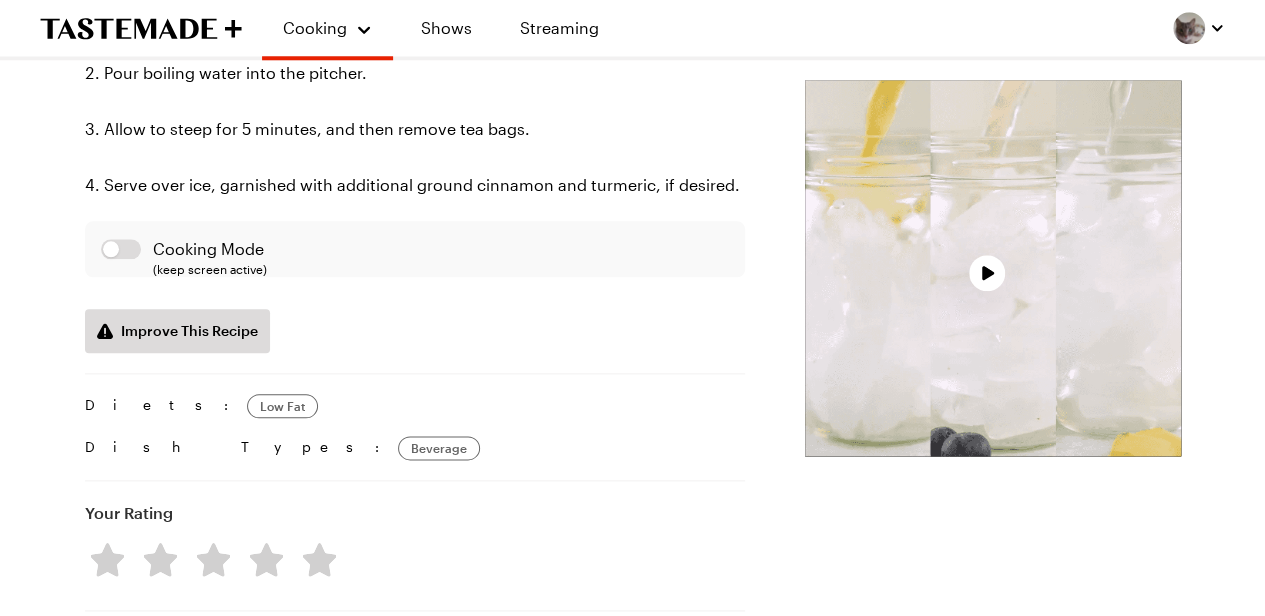 scroll, scrollTop: 0, scrollLeft: 0, axis: both 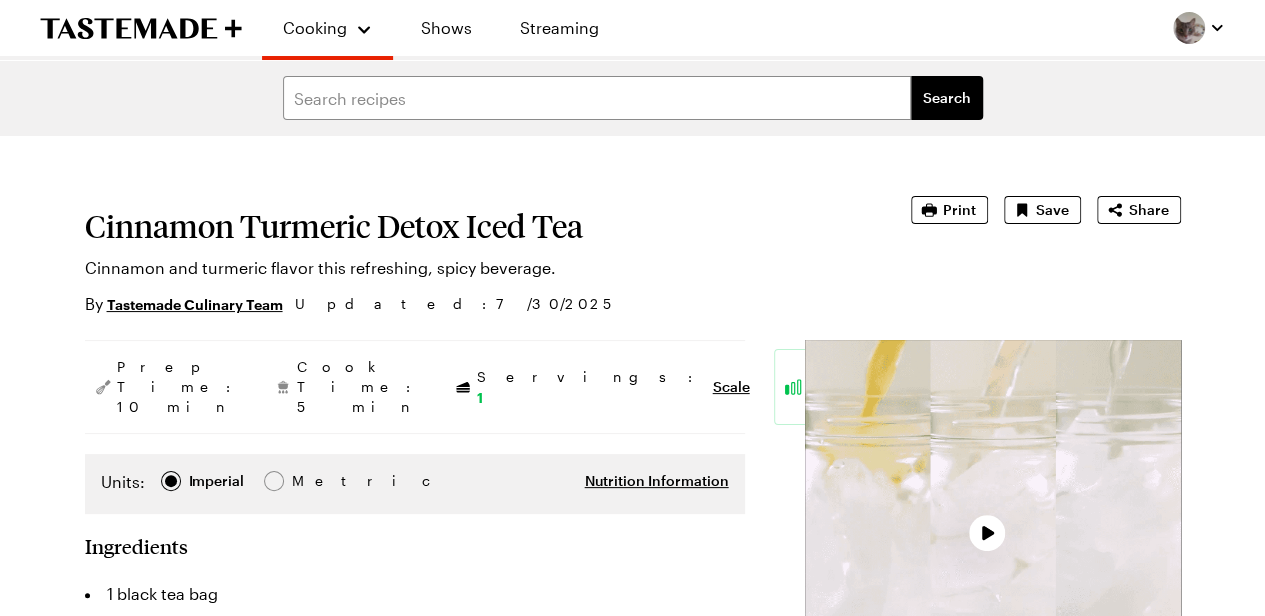 type on "x" 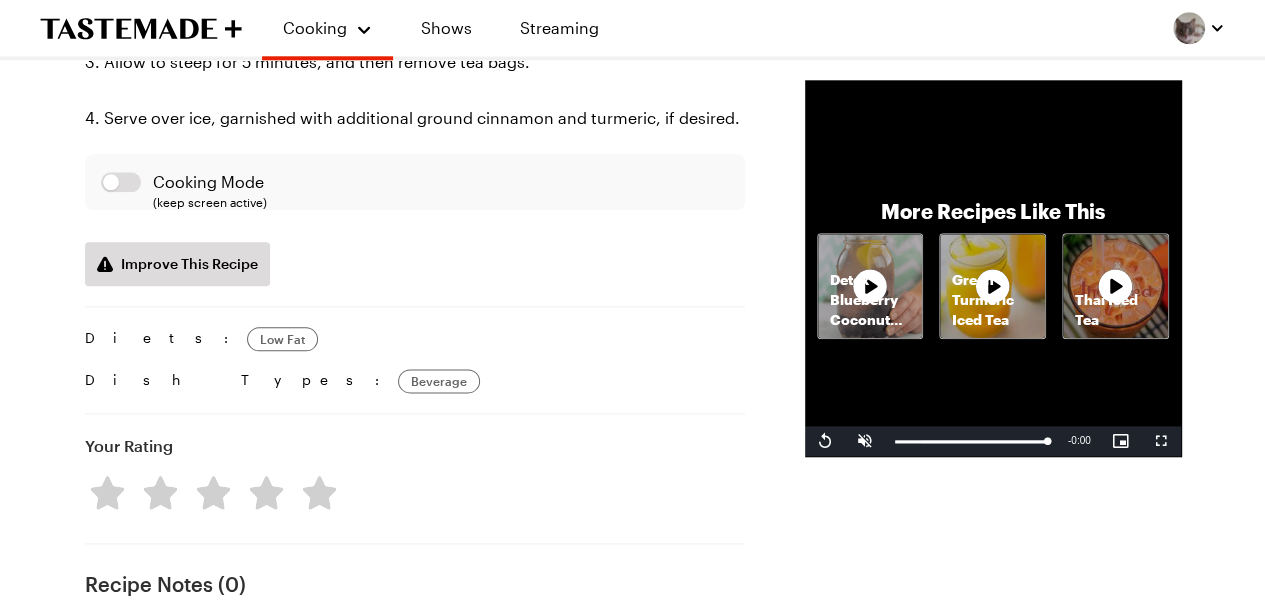scroll, scrollTop: 0, scrollLeft: 0, axis: both 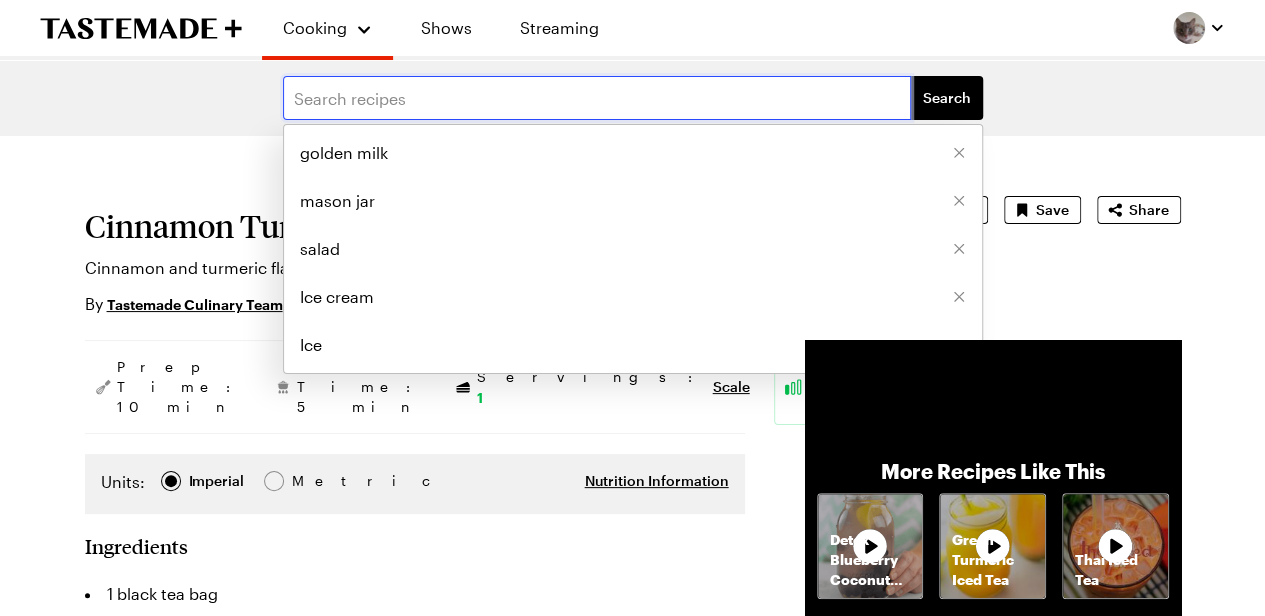click at bounding box center [597, 98] 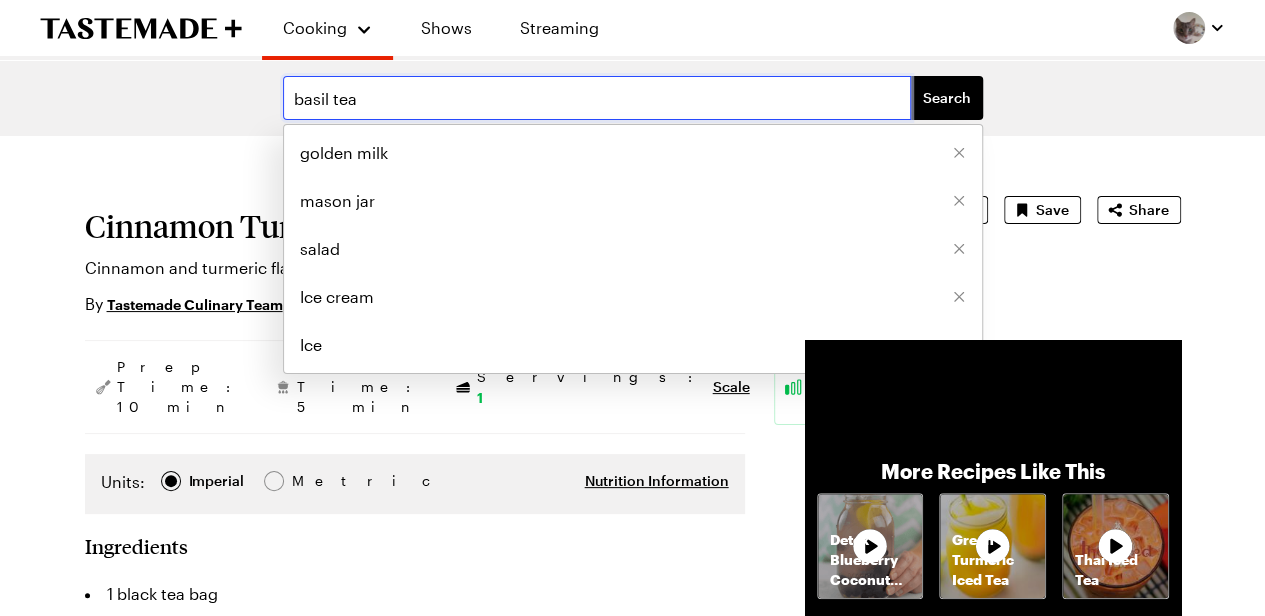 type on "basil tea" 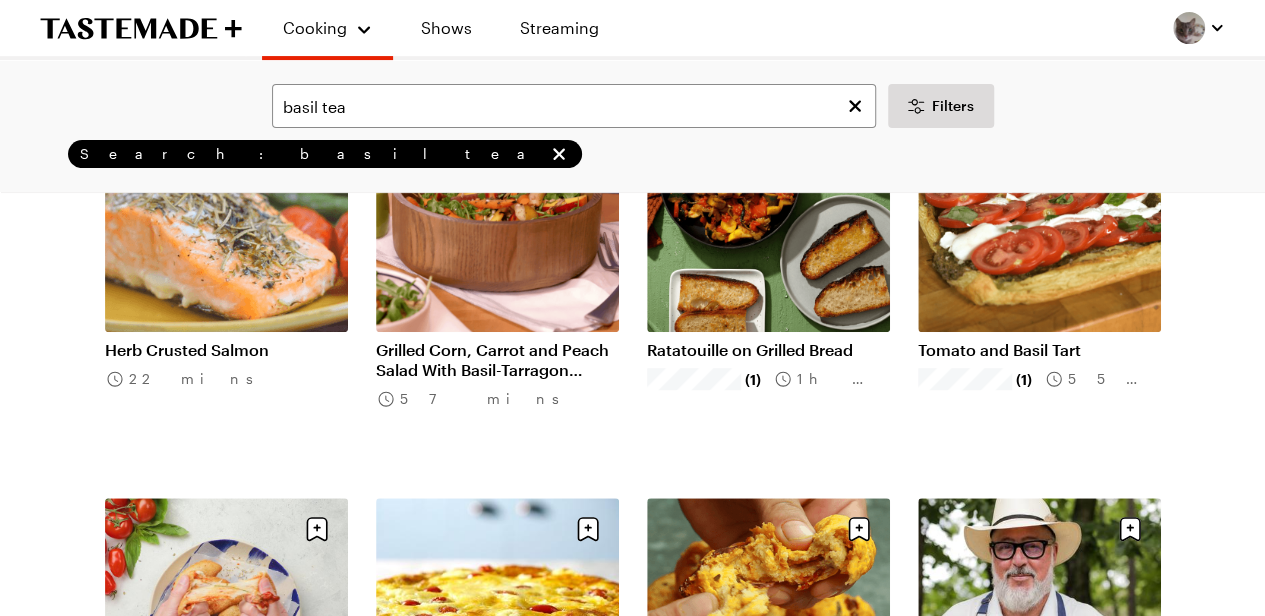 scroll, scrollTop: 0, scrollLeft: 0, axis: both 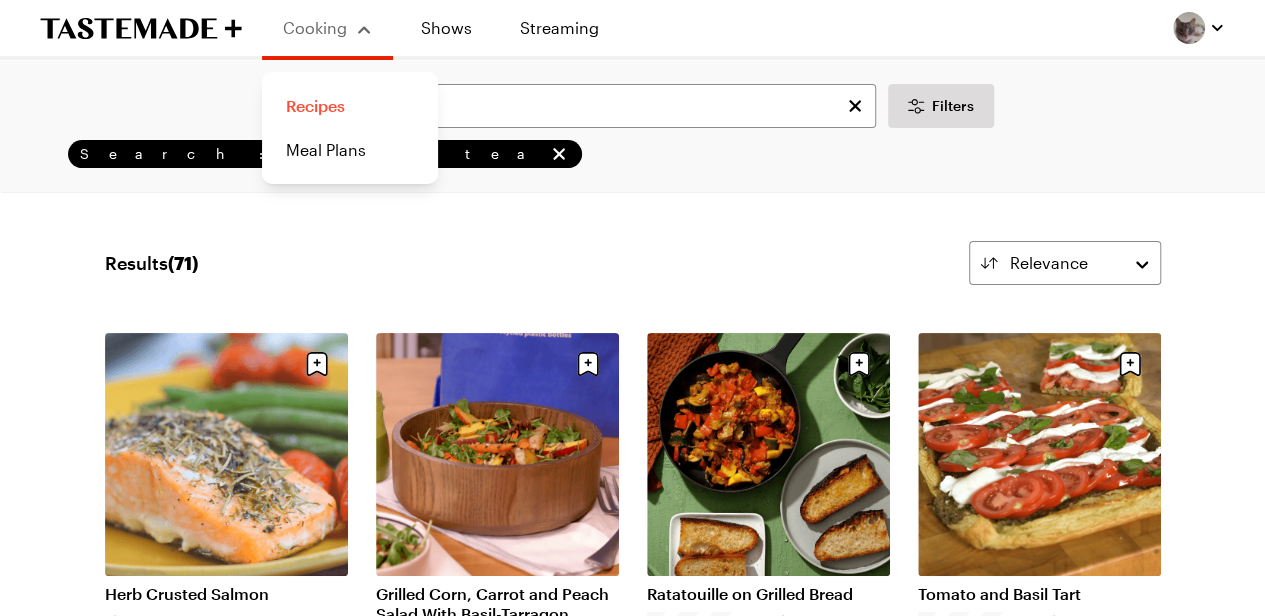 click on "Recipes" at bounding box center [350, 106] 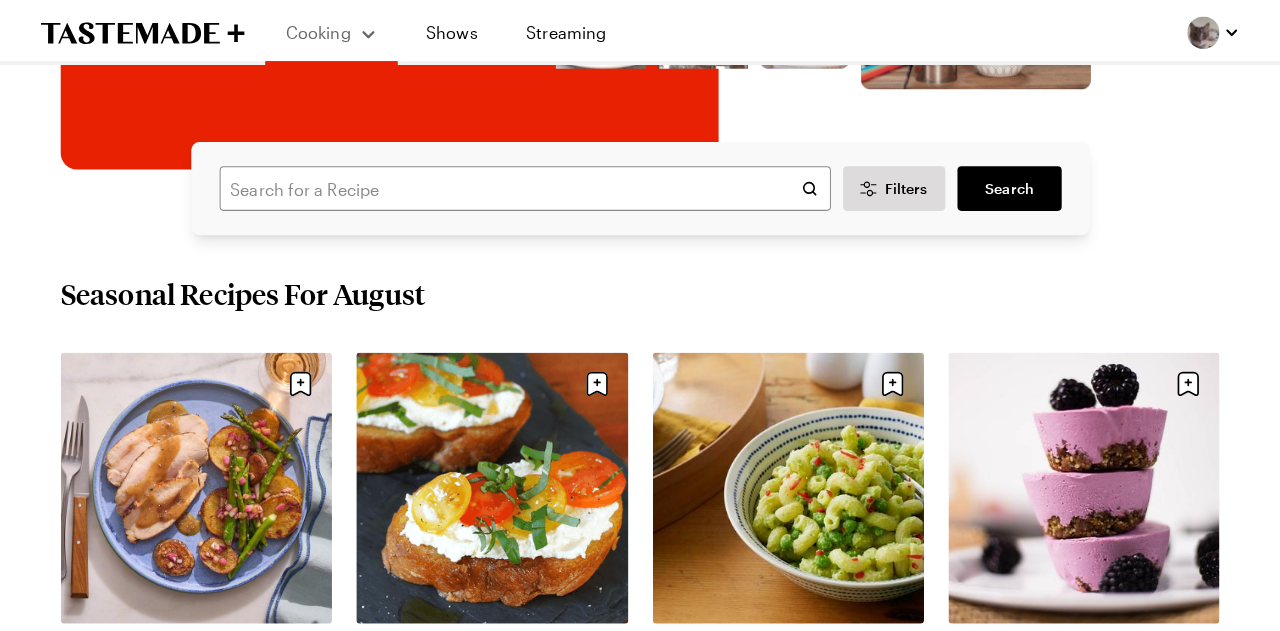 scroll, scrollTop: 441, scrollLeft: 0, axis: vertical 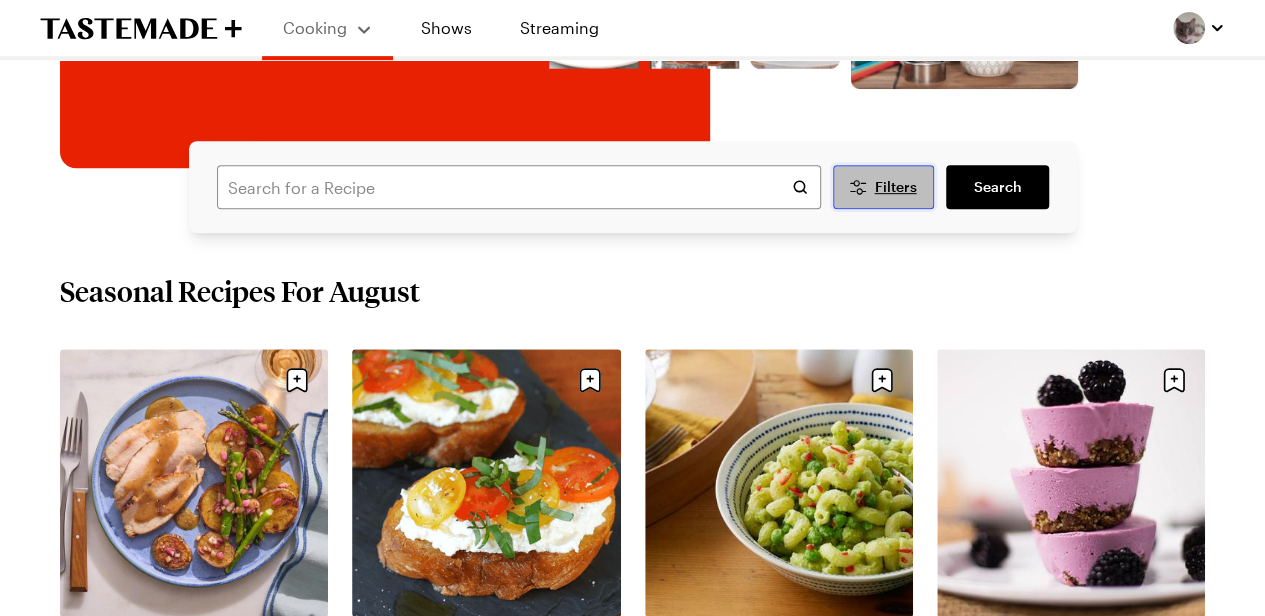 click on "Filters" at bounding box center (895, 187) 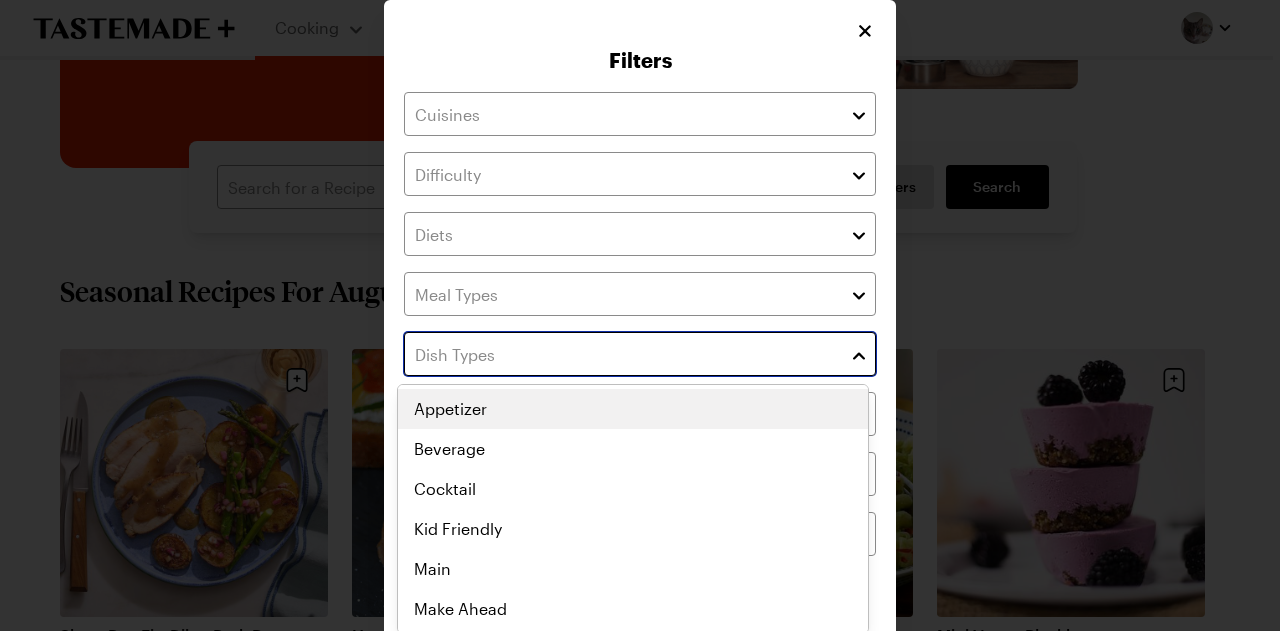 click at bounding box center (640, 354) 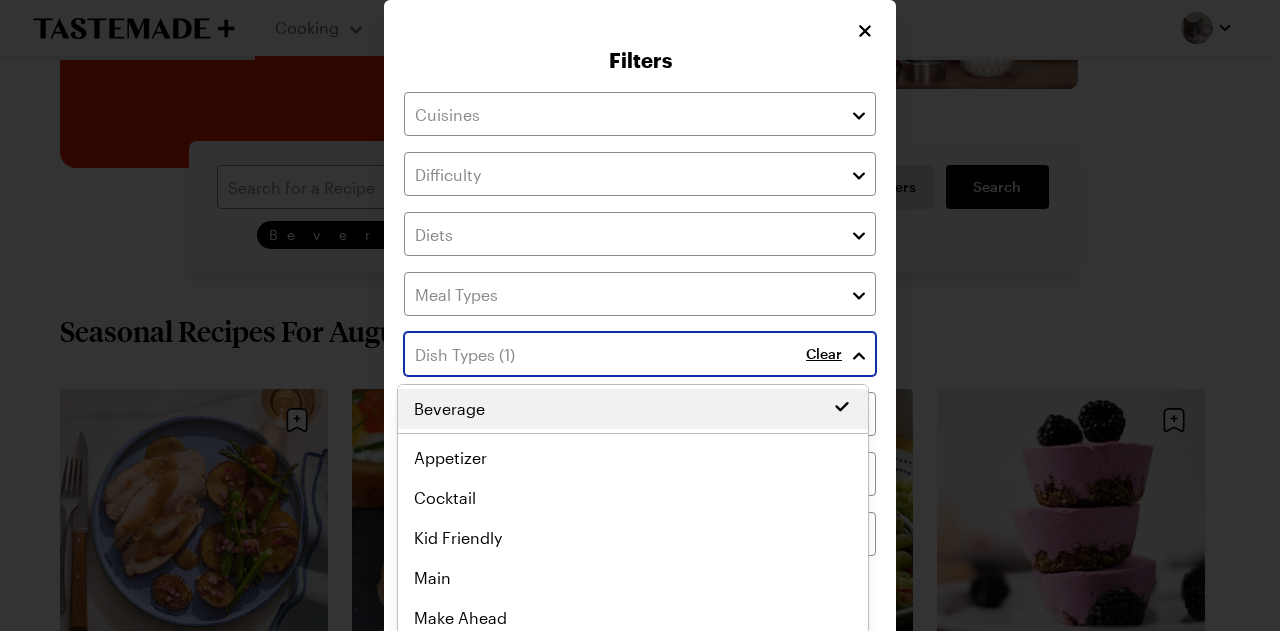 click on "Beverage Appetizer Beverage Cocktail Kid Friendly Main Make Ahead One Pot Party Sheet Pan Side Slow Cooker Snack" at bounding box center [633, 509] 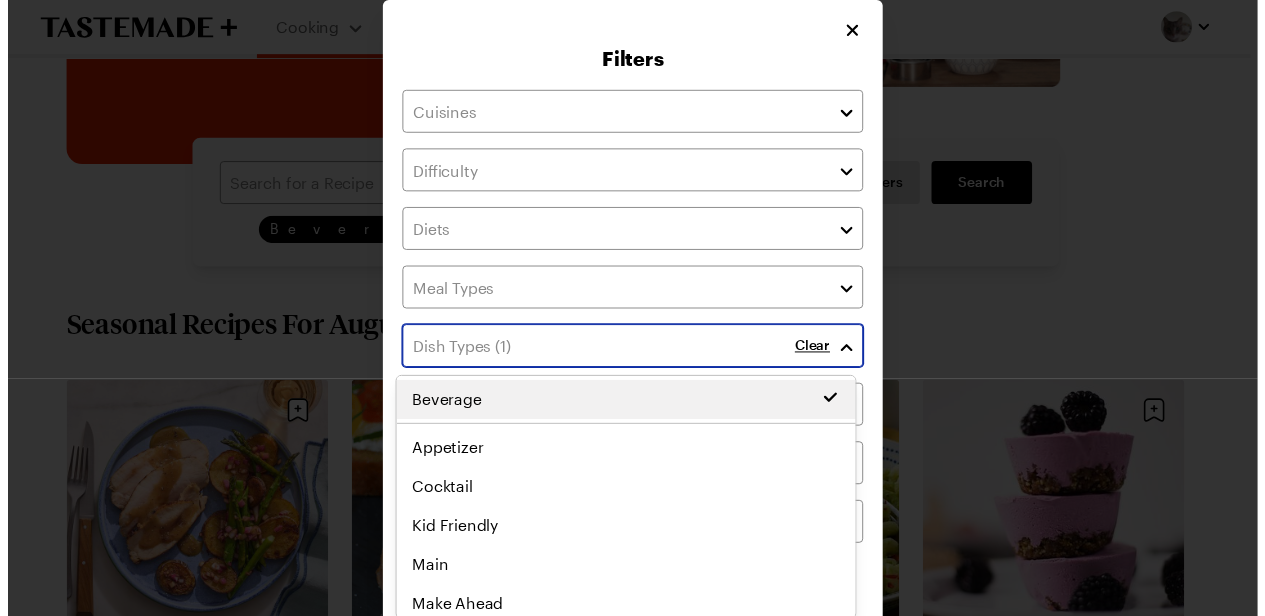 scroll, scrollTop: 244, scrollLeft: 0, axis: vertical 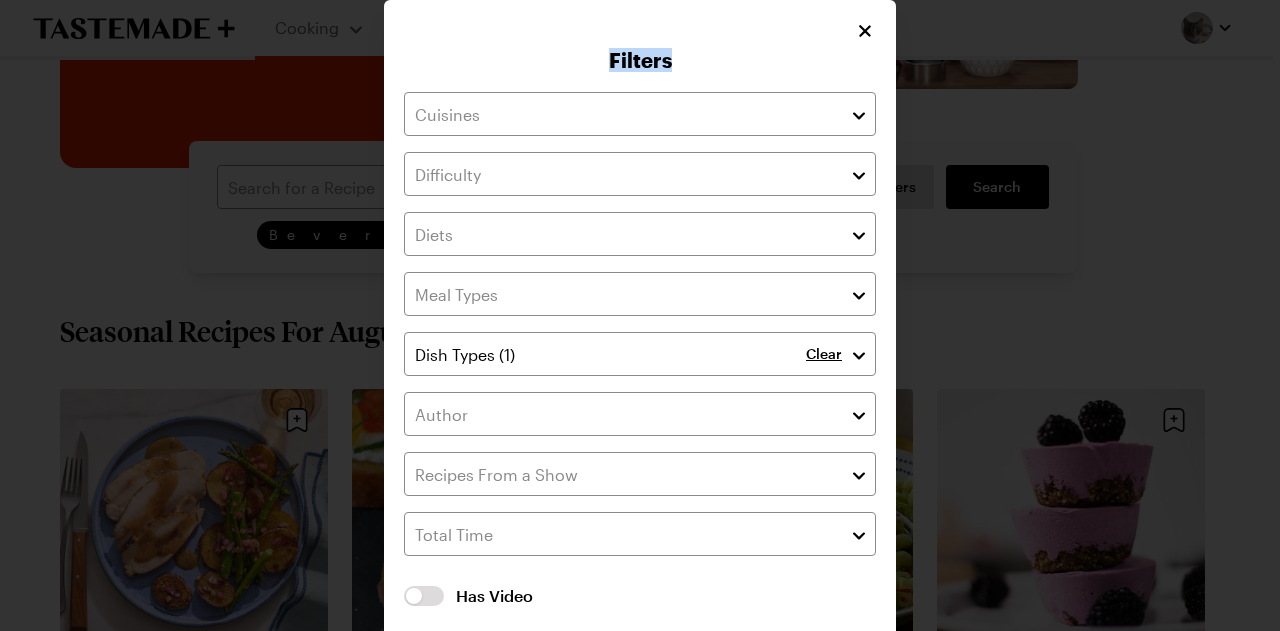 drag, startPoint x: 1130, startPoint y: 261, endPoint x: 879, endPoint y: 50, distance: 327.9055 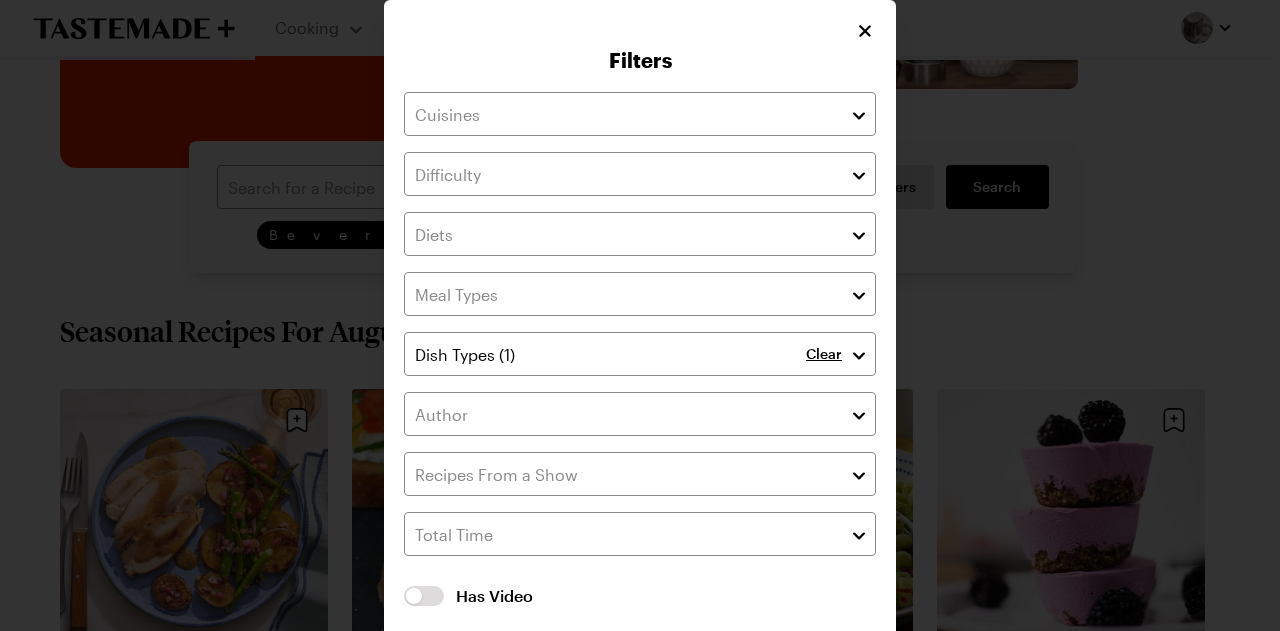 click on "Filters Clear Has Video Has Video Clear All Filters Apply Filters" at bounding box center (640, 356) 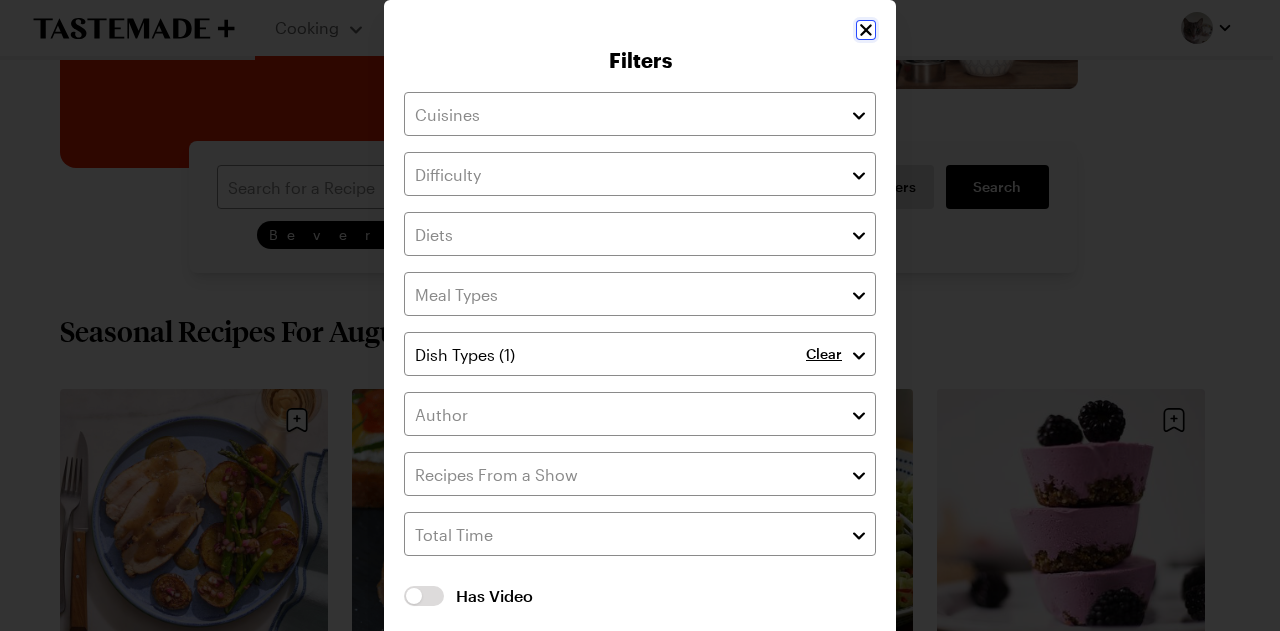 click 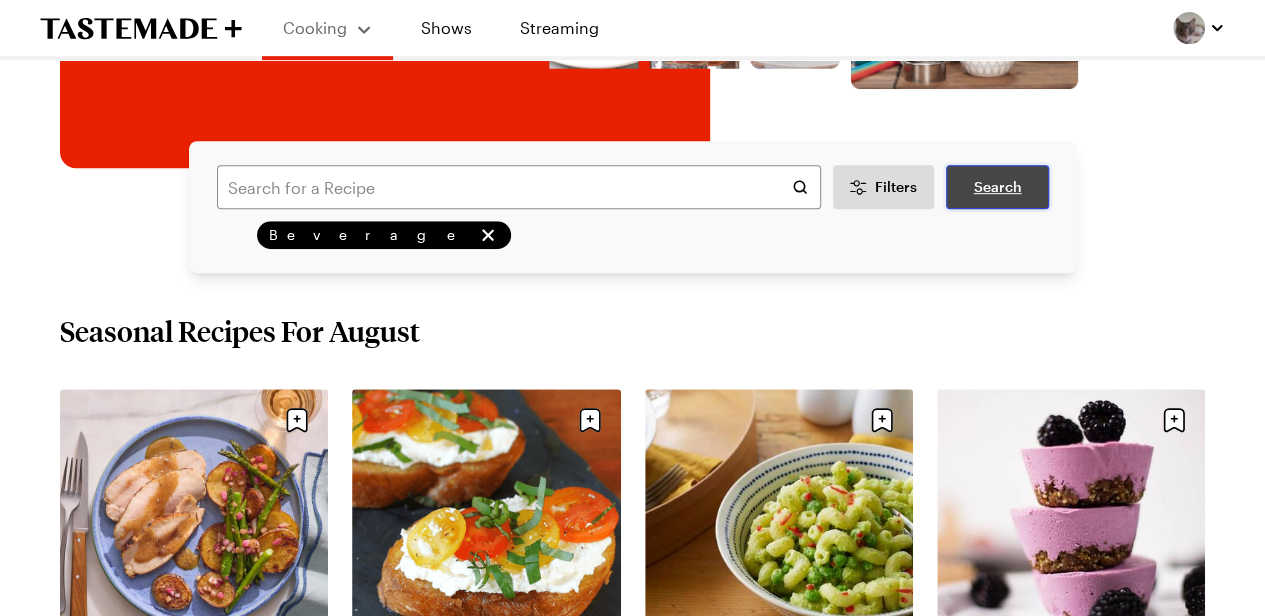 click on "Search" at bounding box center (997, 187) 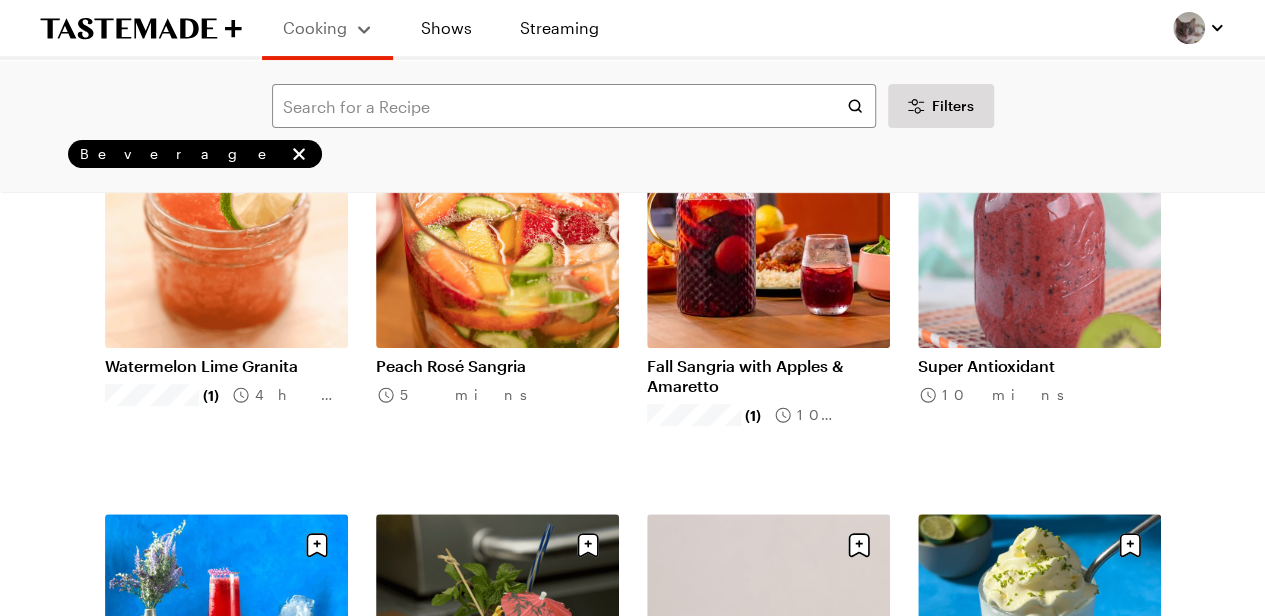 scroll, scrollTop: 225, scrollLeft: 0, axis: vertical 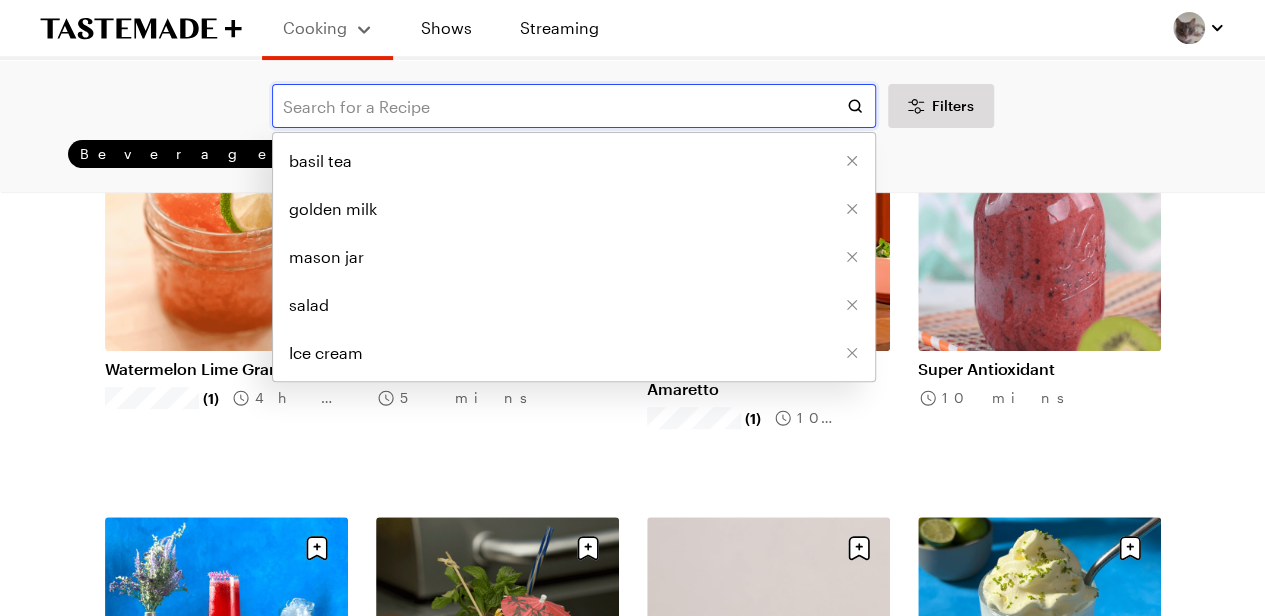 click at bounding box center (574, 106) 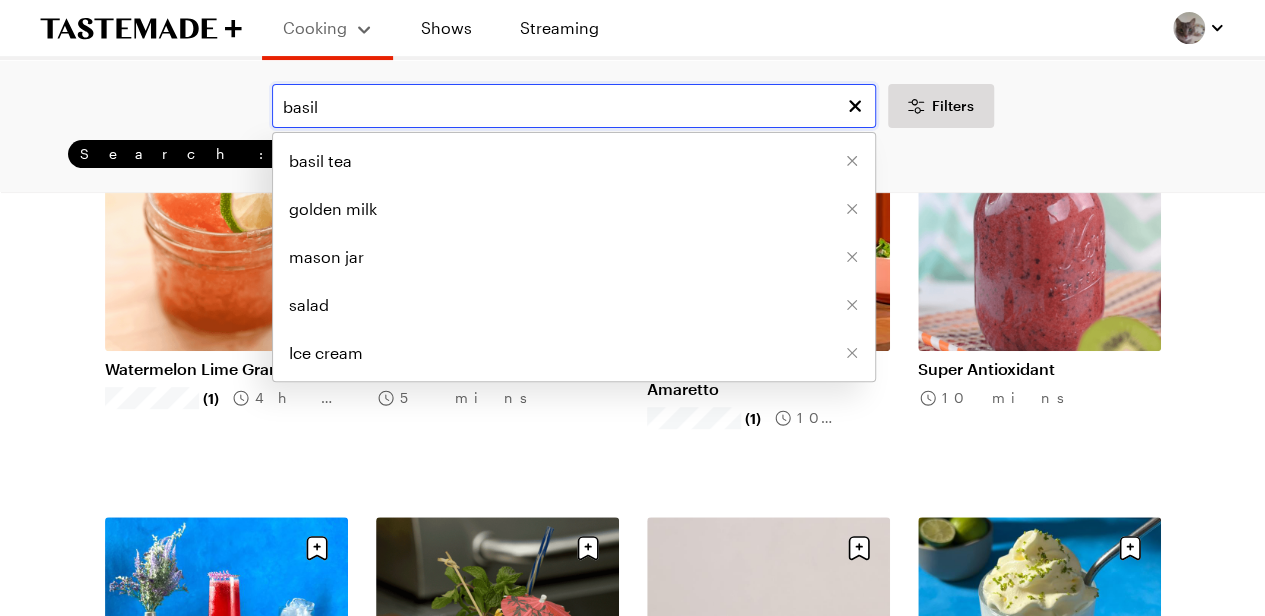 scroll, scrollTop: 0, scrollLeft: 0, axis: both 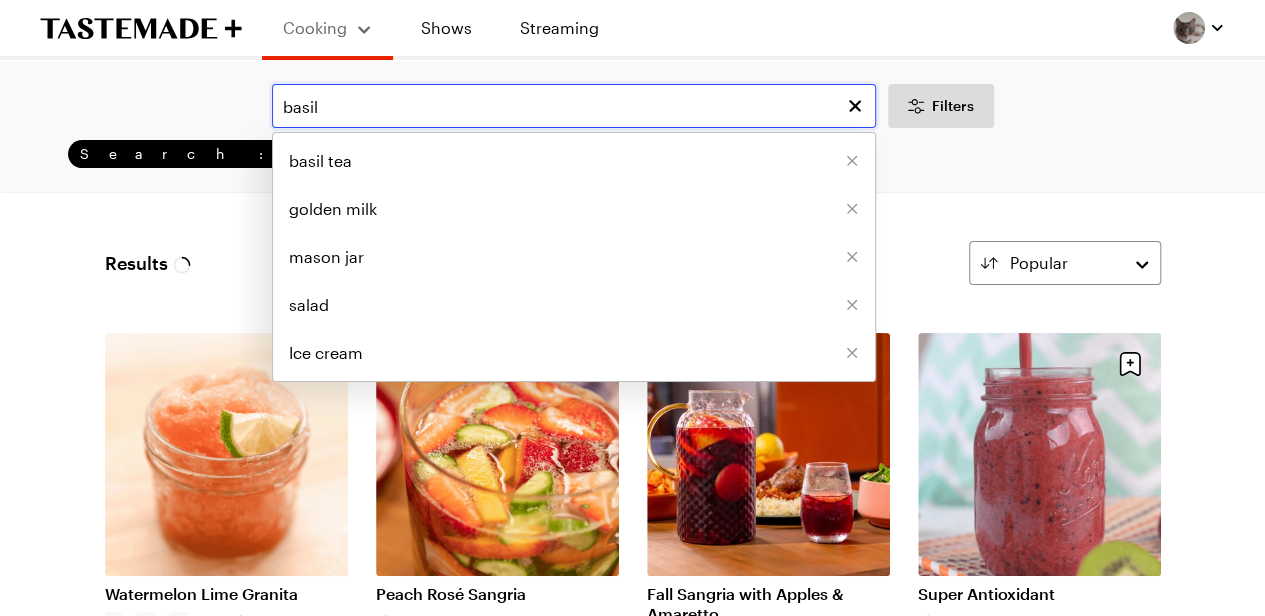 type on "basil" 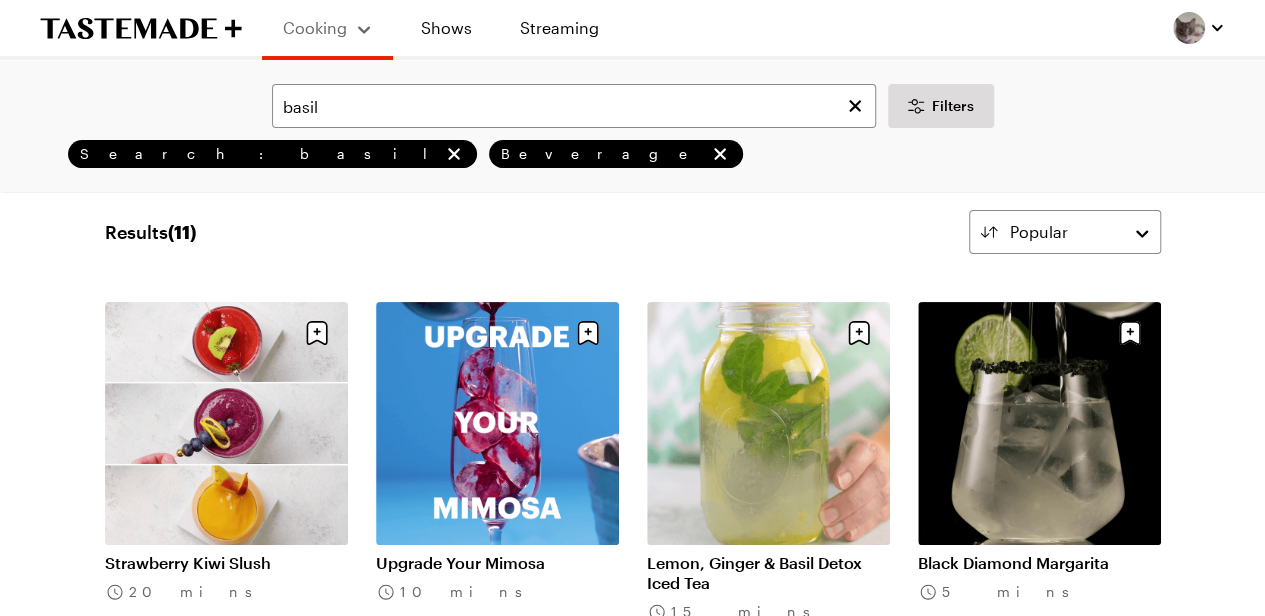 scroll, scrollTop: 28, scrollLeft: 0, axis: vertical 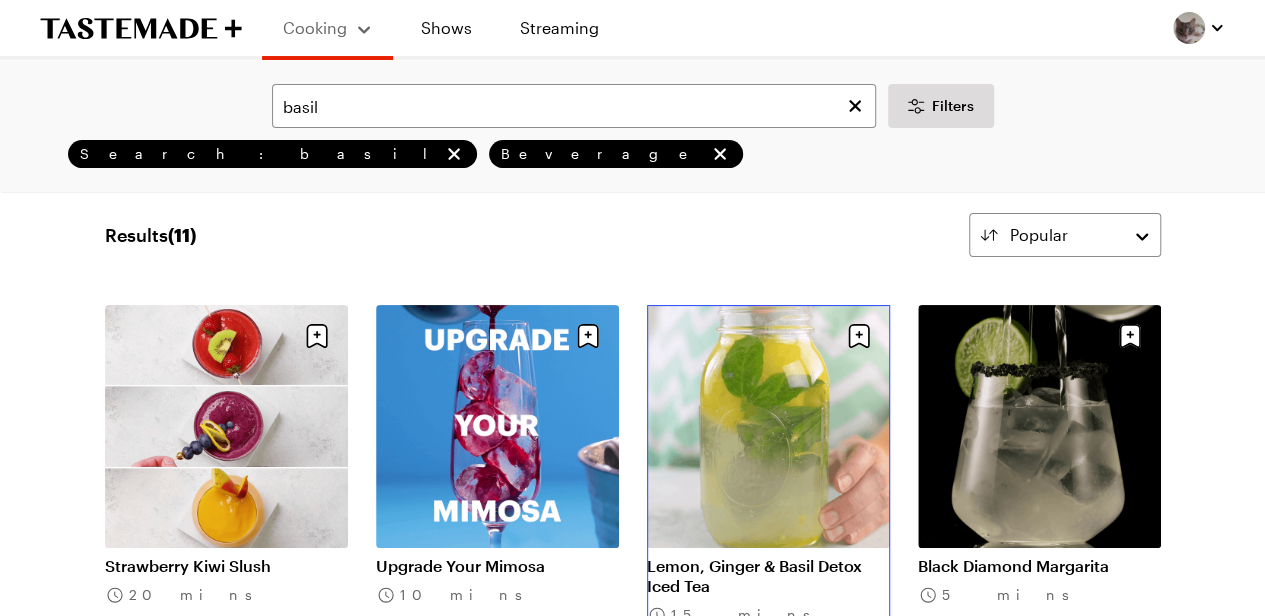 drag, startPoint x: 766, startPoint y: 379, endPoint x: 700, endPoint y: 413, distance: 74.24284 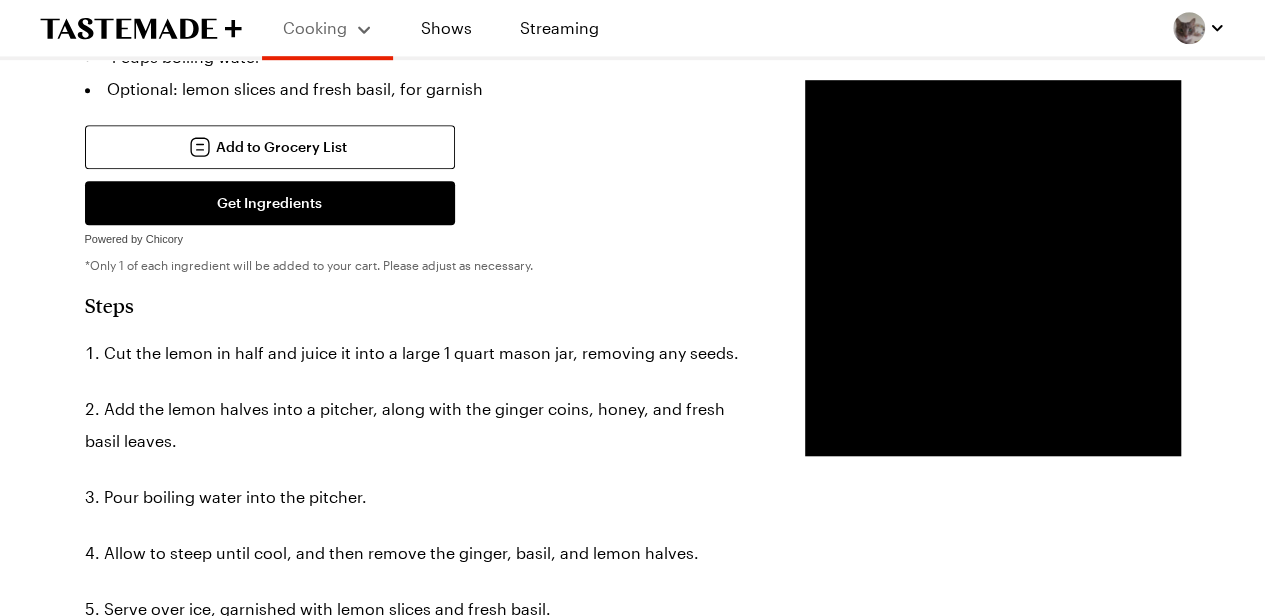 scroll, scrollTop: 668, scrollLeft: 0, axis: vertical 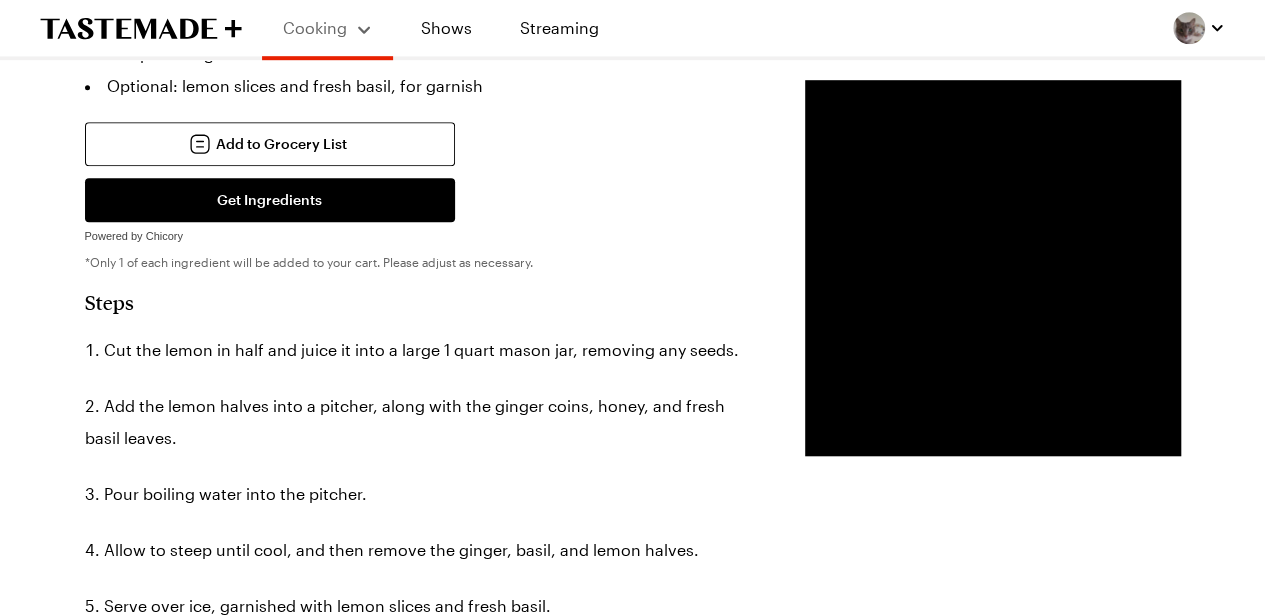 click on "Add the lemon halves into a pitcher, along with the ginger coins, honey, and fresh basil leaves." at bounding box center [415, 422] 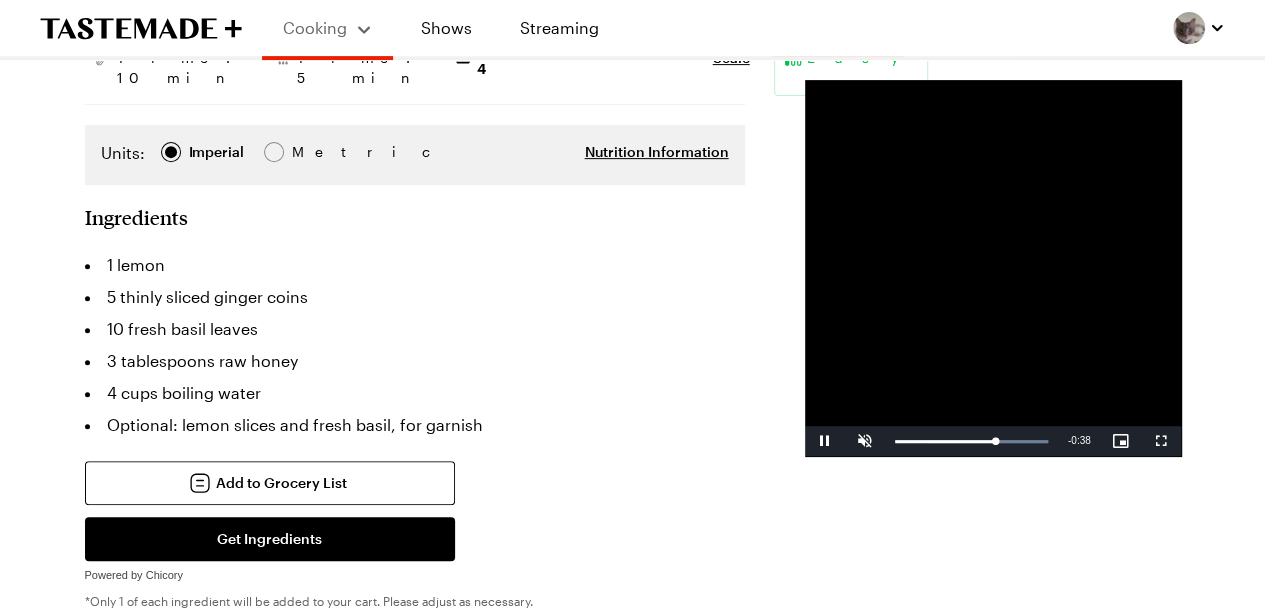 scroll, scrollTop: 330, scrollLeft: 0, axis: vertical 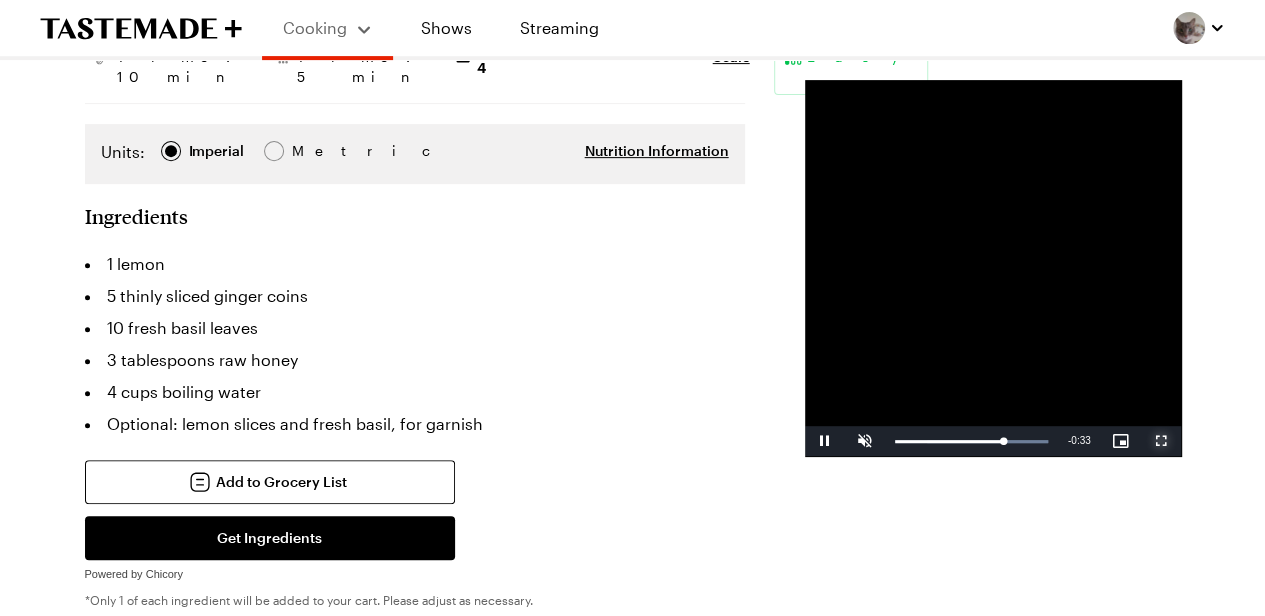 click at bounding box center (1161, 441) 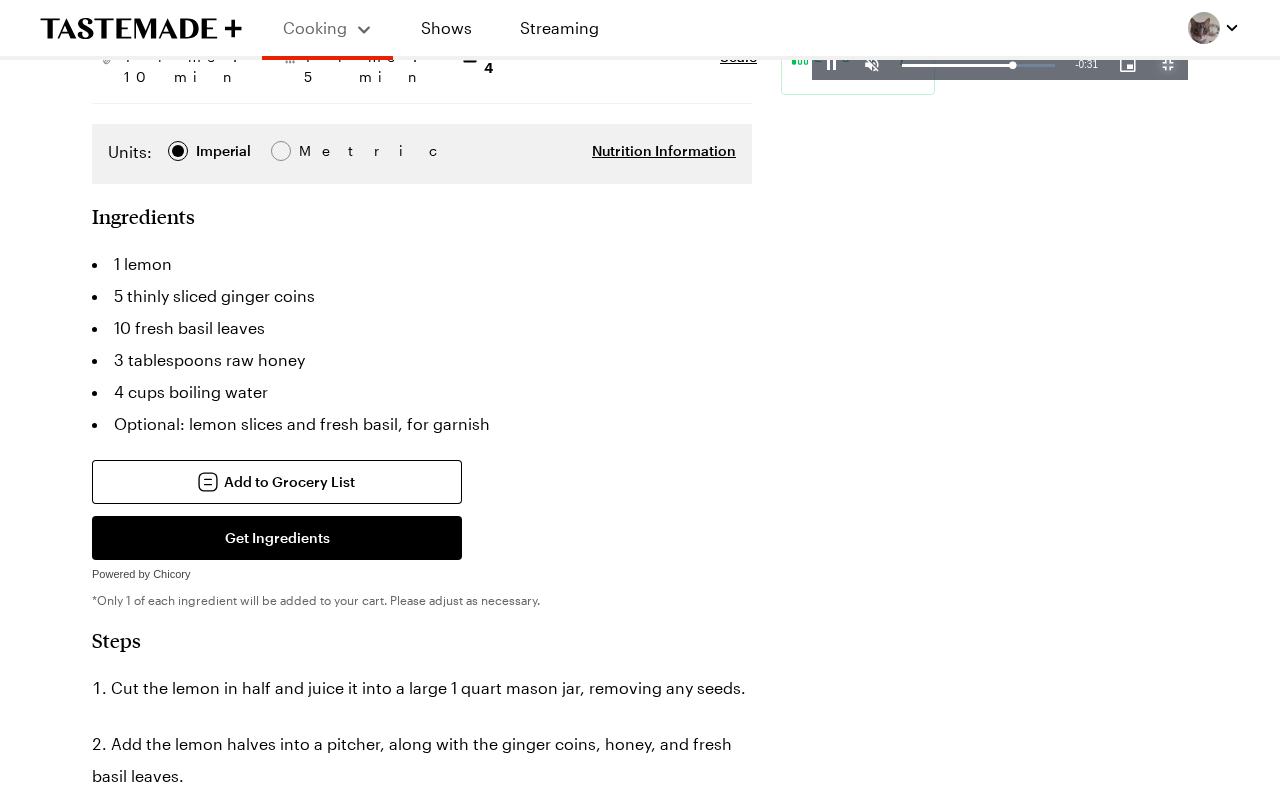 type on "x" 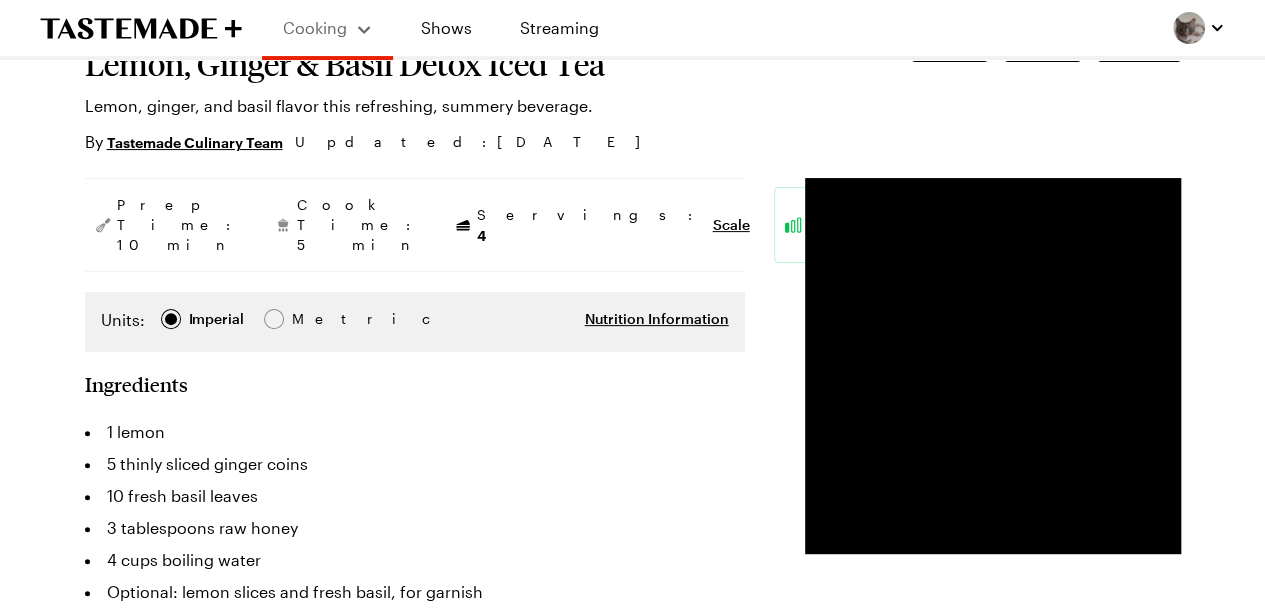 scroll, scrollTop: 163, scrollLeft: 0, axis: vertical 